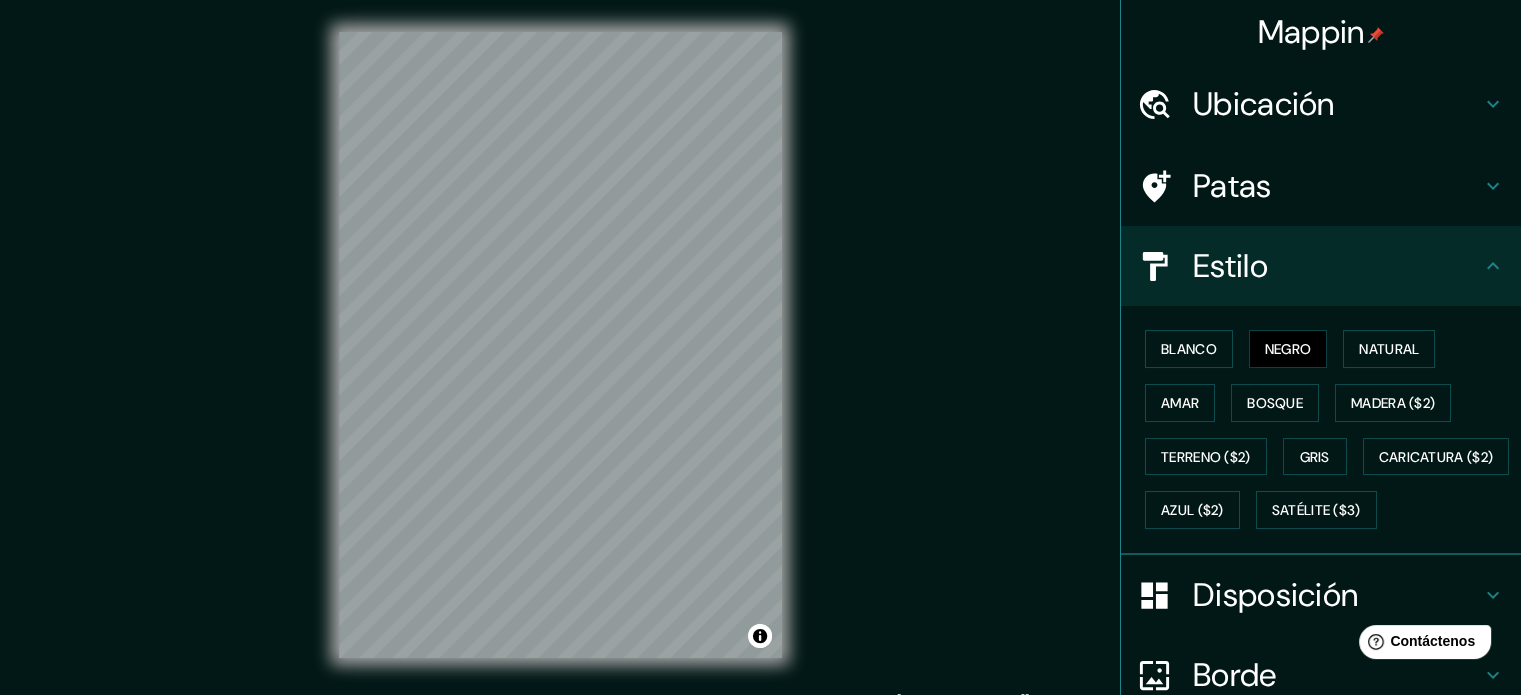 scroll, scrollTop: 0, scrollLeft: 0, axis: both 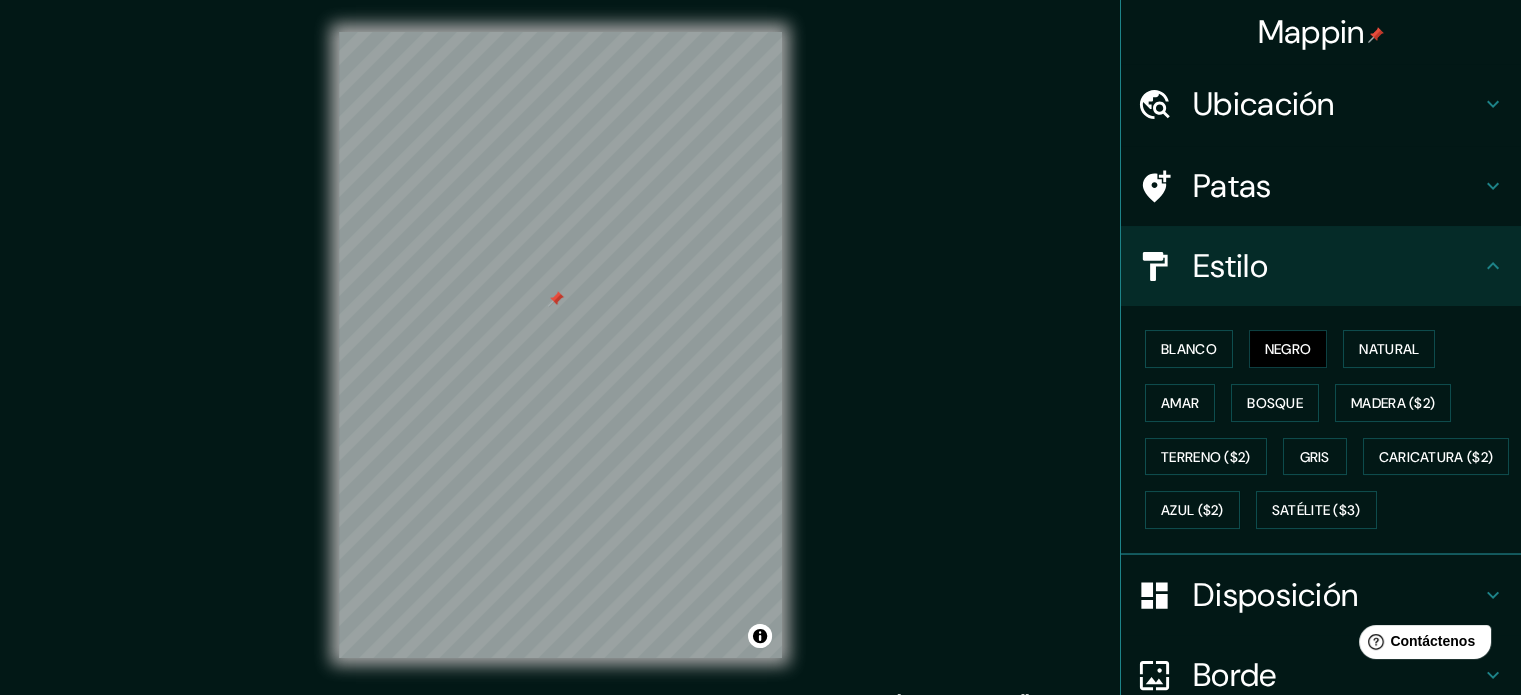 click at bounding box center [556, 299] 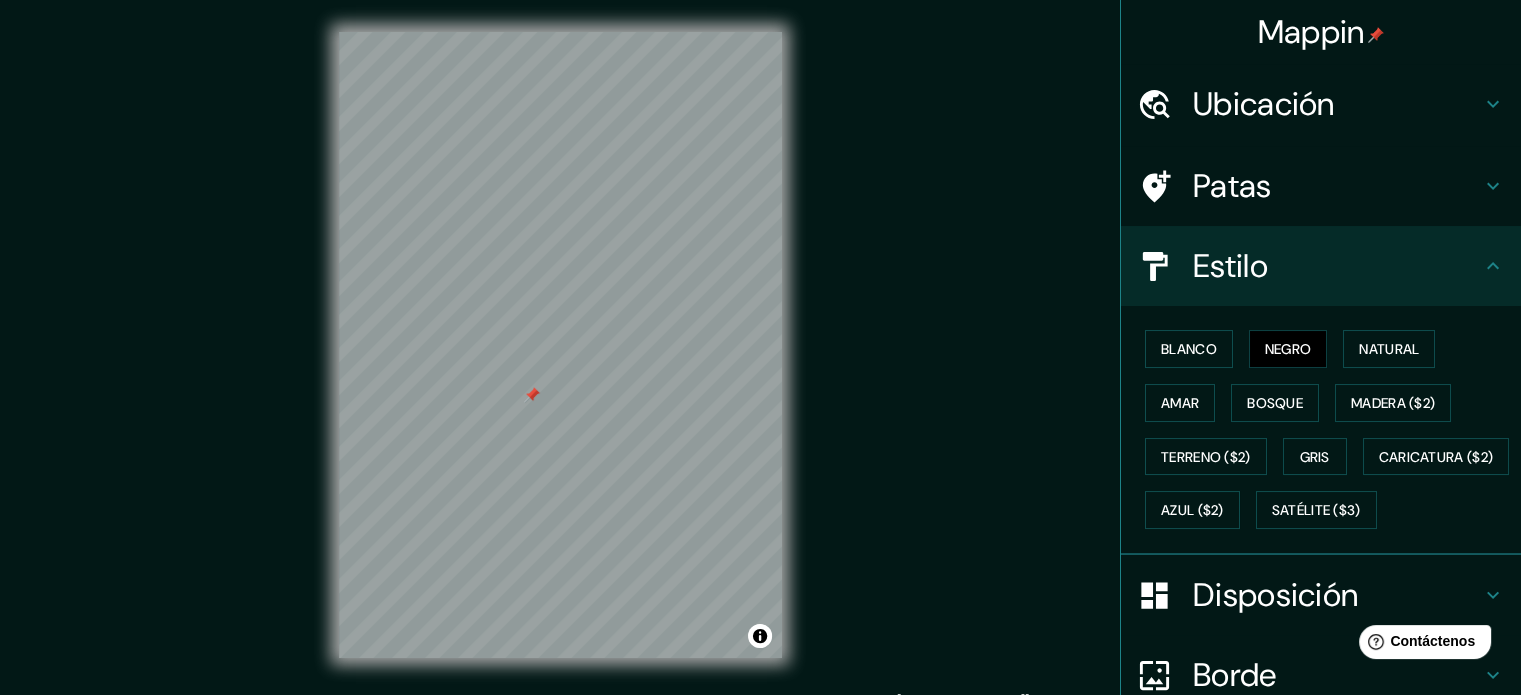 click at bounding box center (532, 395) 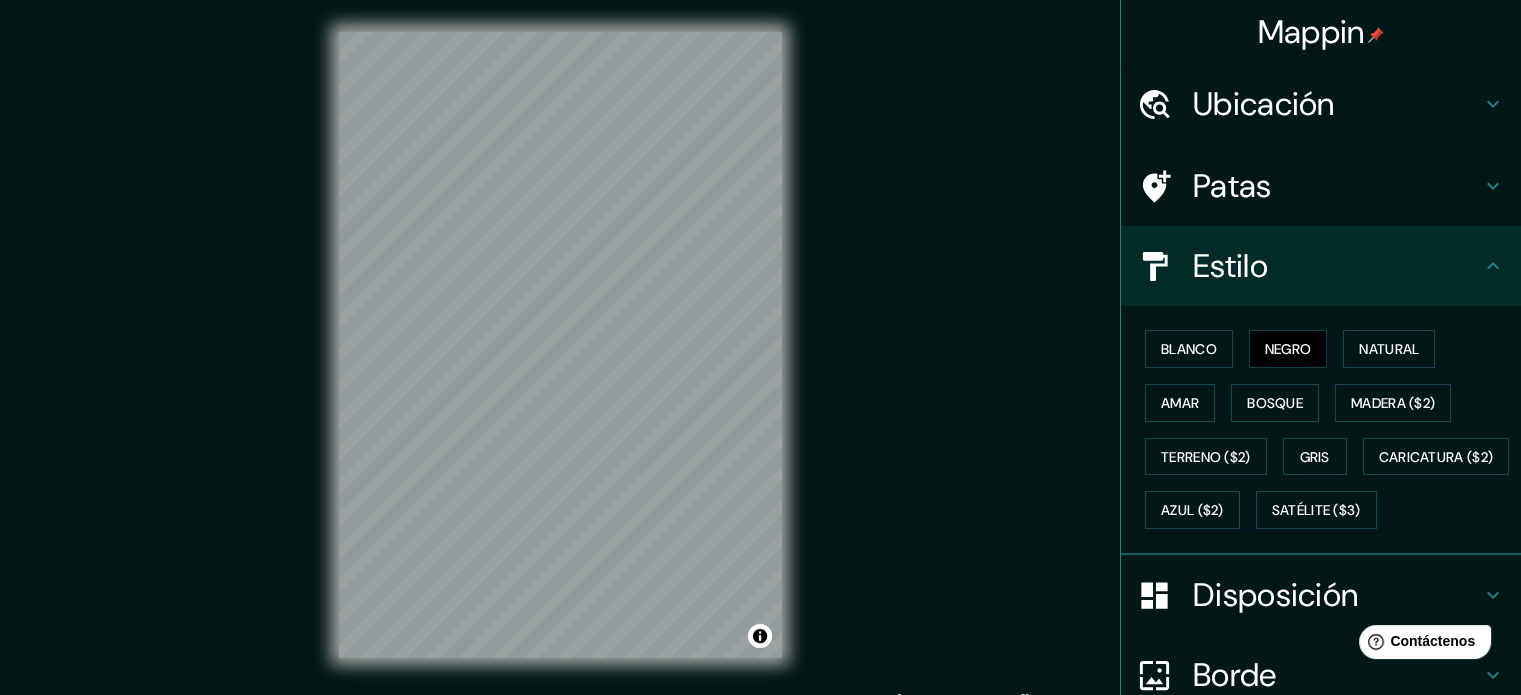 click on "© Mapbox   © OpenStreetMap   Improve this map" at bounding box center (560, 345) 